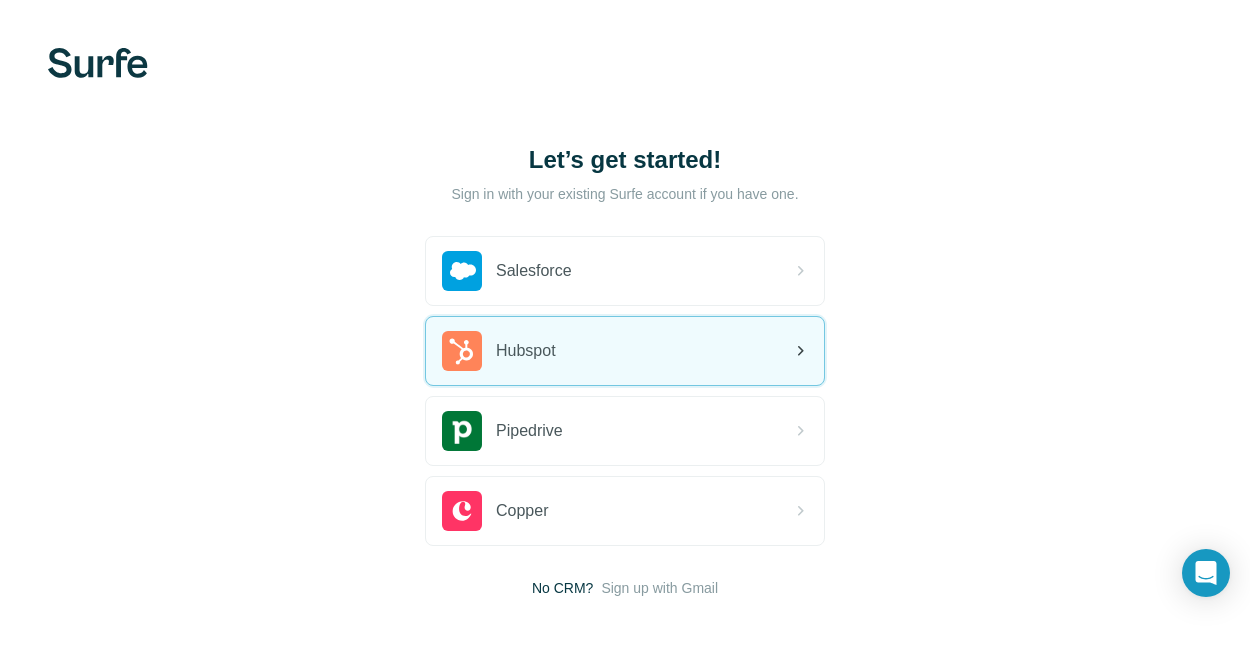 scroll, scrollTop: 0, scrollLeft: 0, axis: both 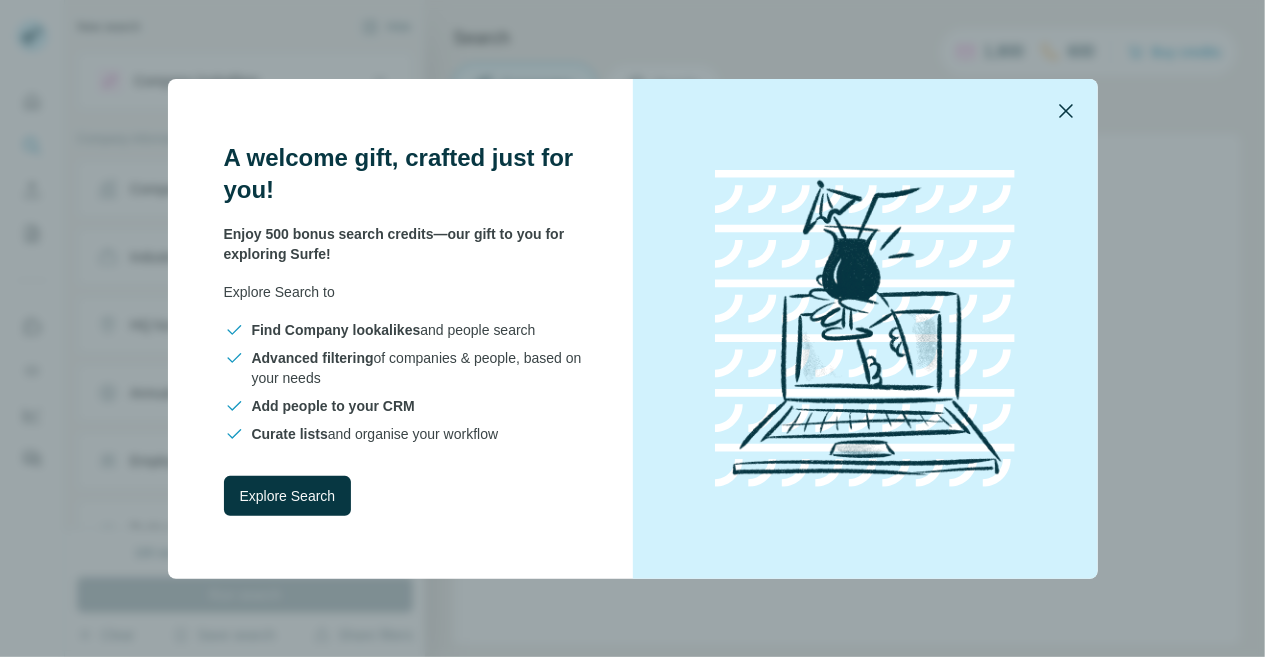 click 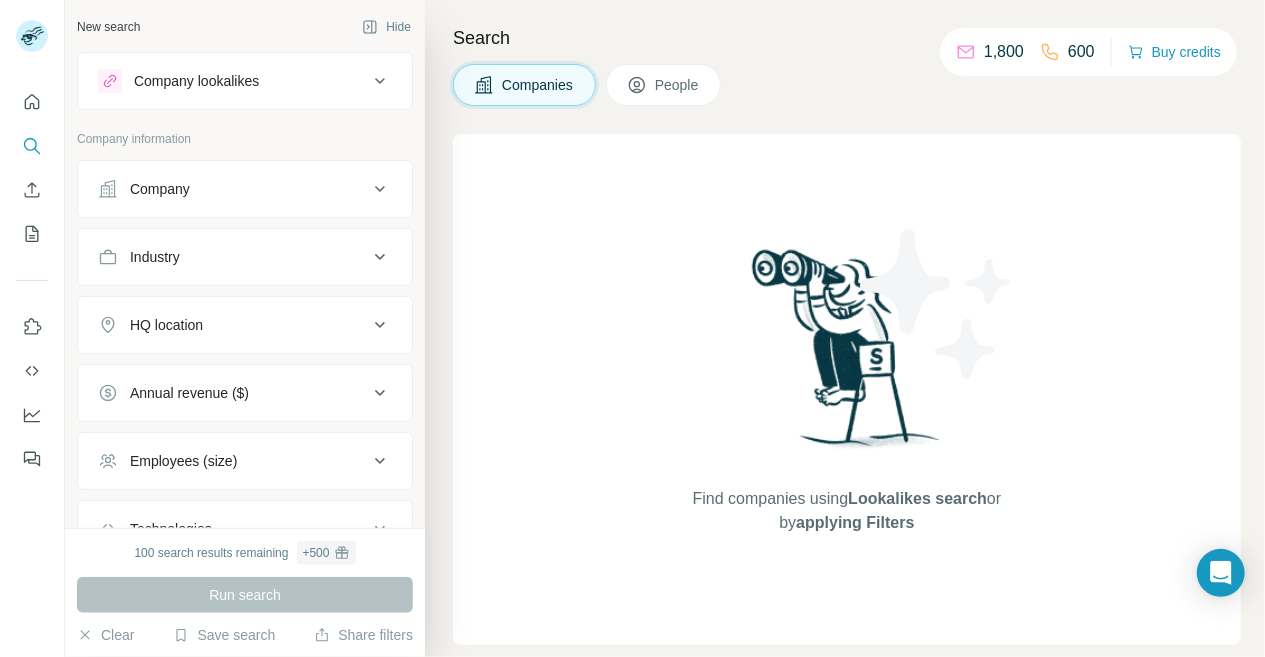 click on "People" at bounding box center [664, 85] 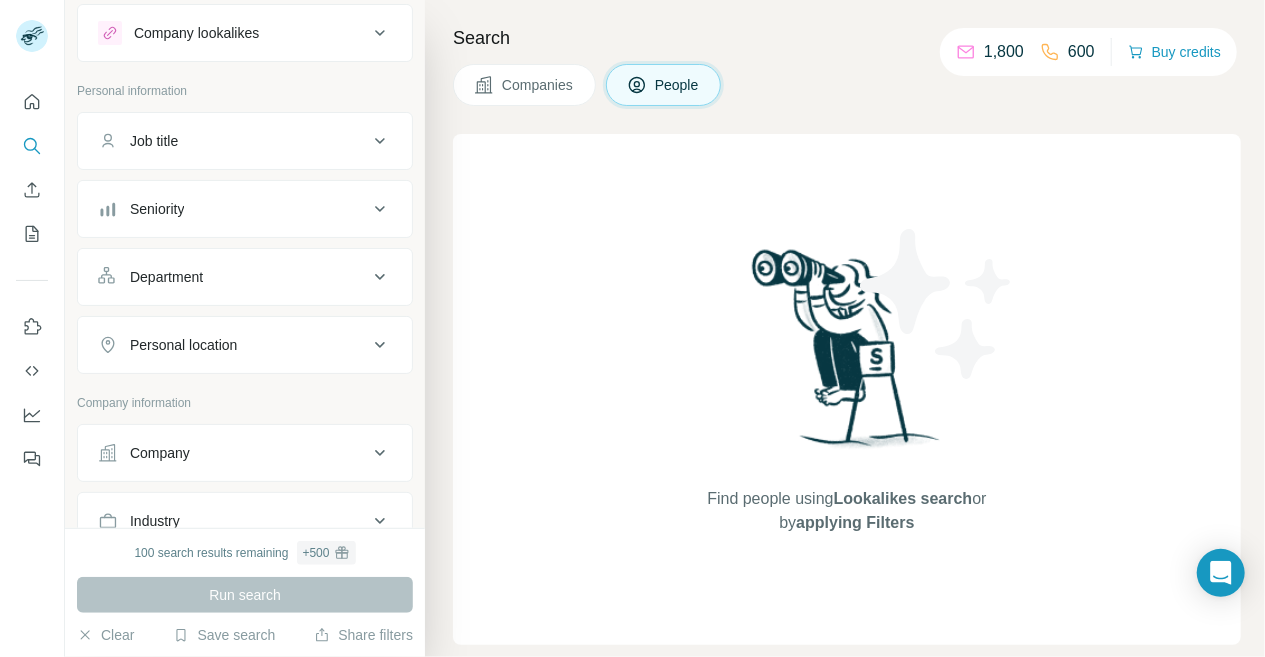 scroll, scrollTop: 0, scrollLeft: 0, axis: both 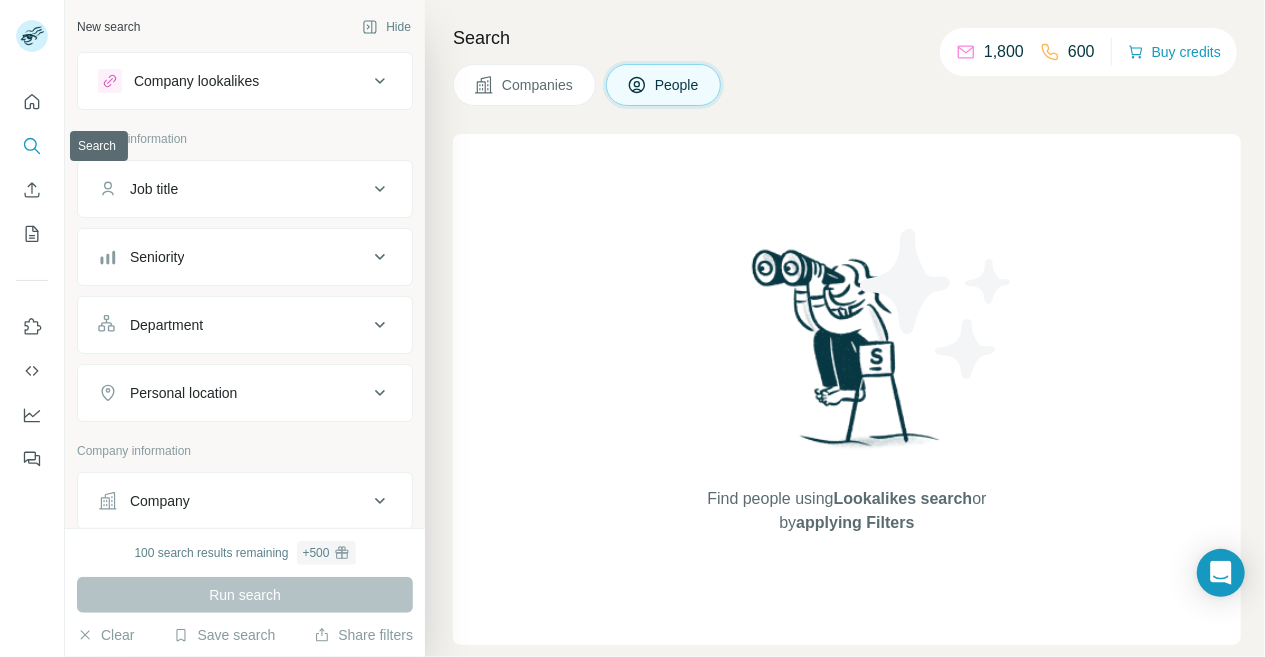click 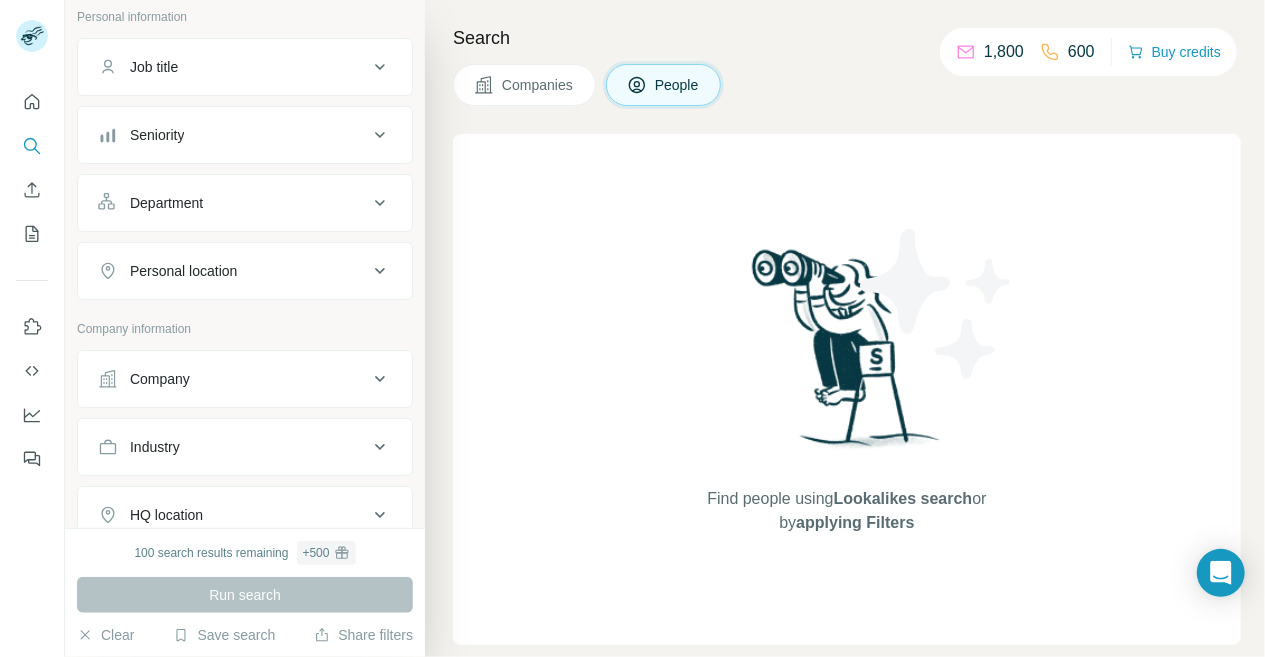scroll, scrollTop: 0, scrollLeft: 0, axis: both 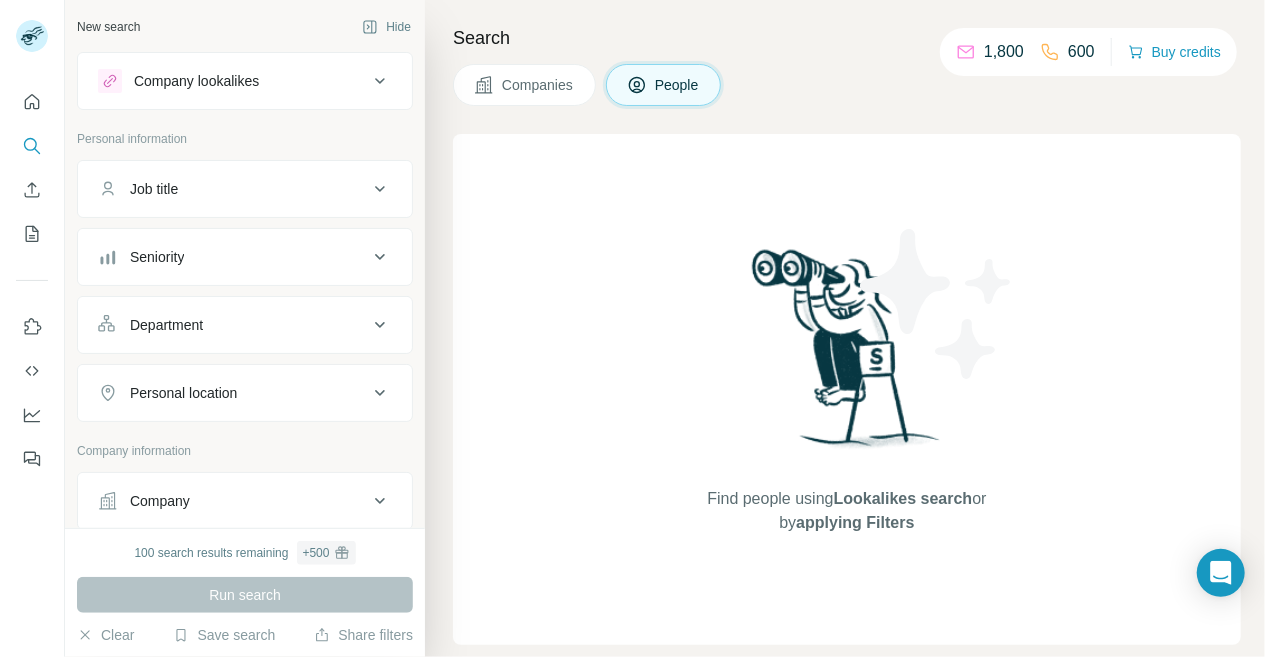 click 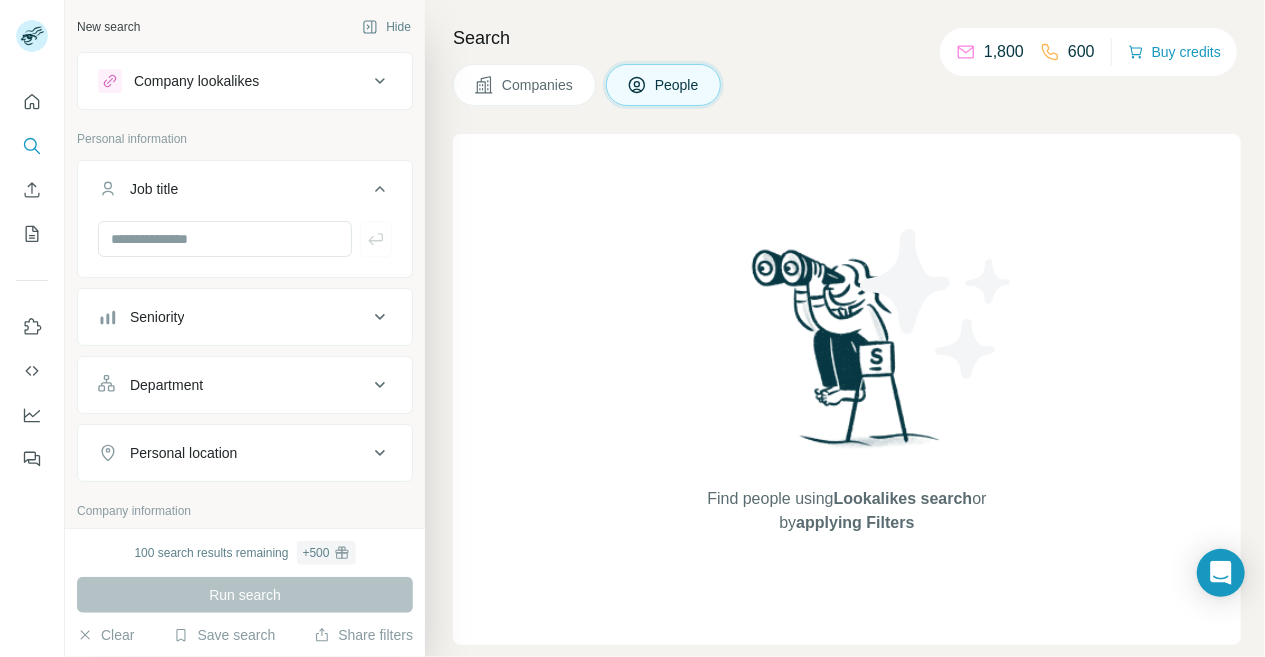 click 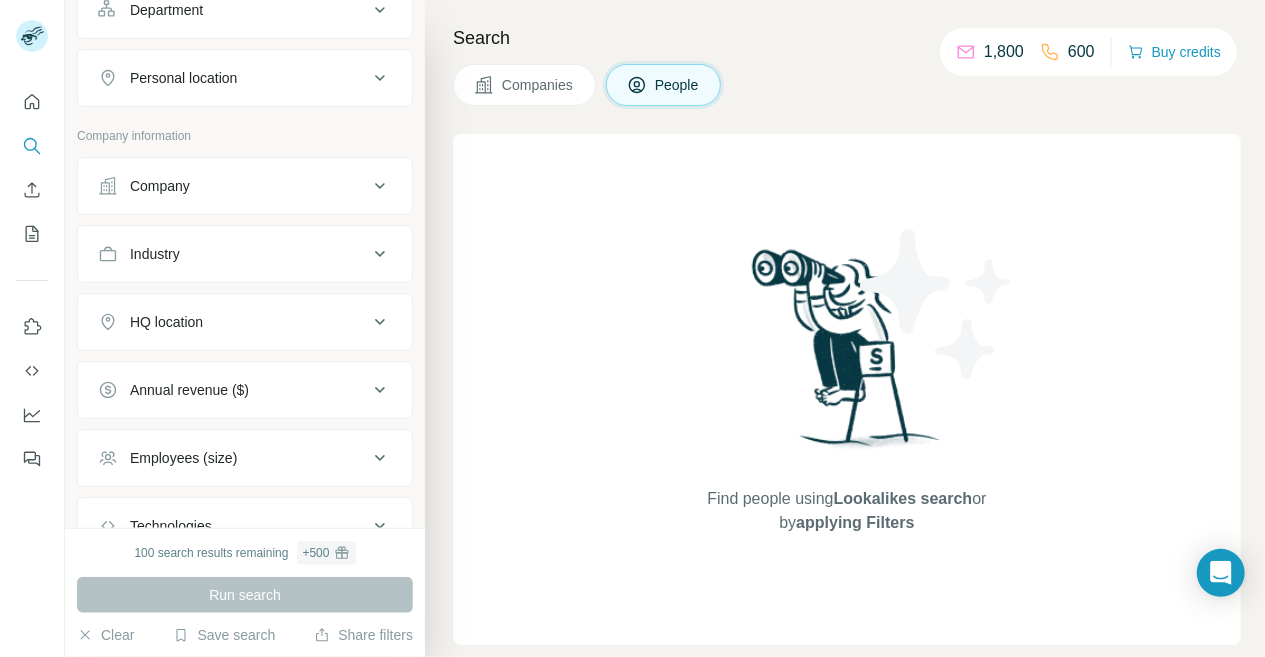 scroll, scrollTop: 311, scrollLeft: 0, axis: vertical 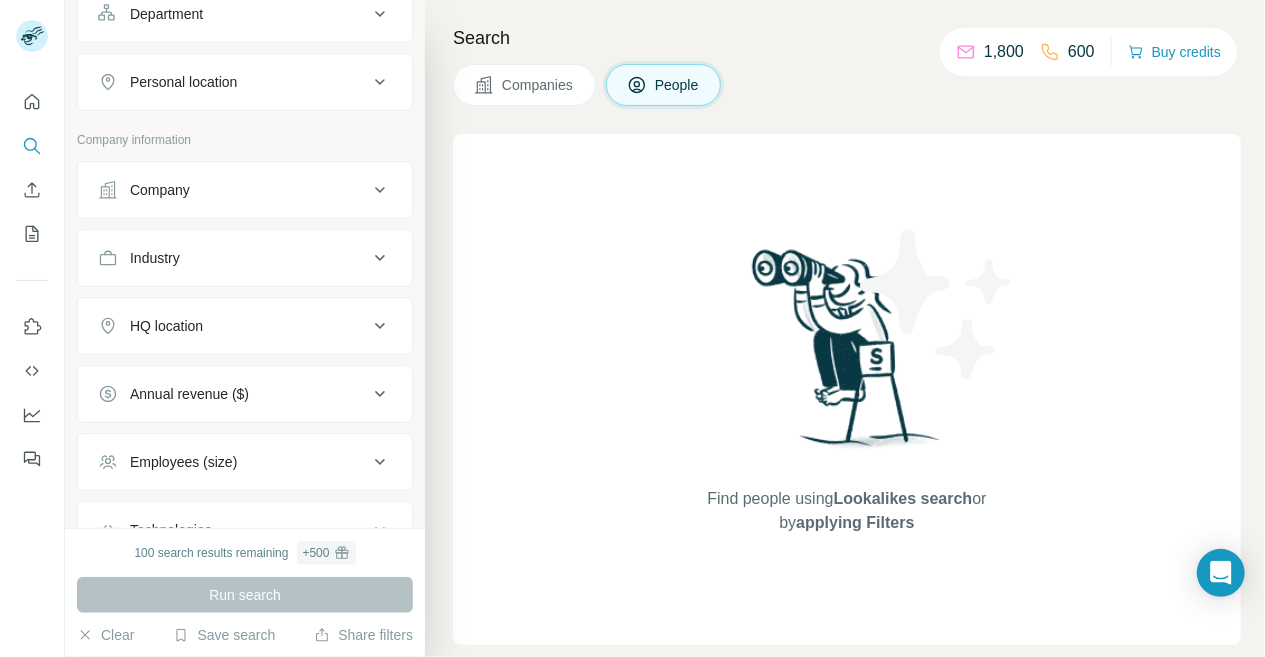 click on "Company" at bounding box center [233, 190] 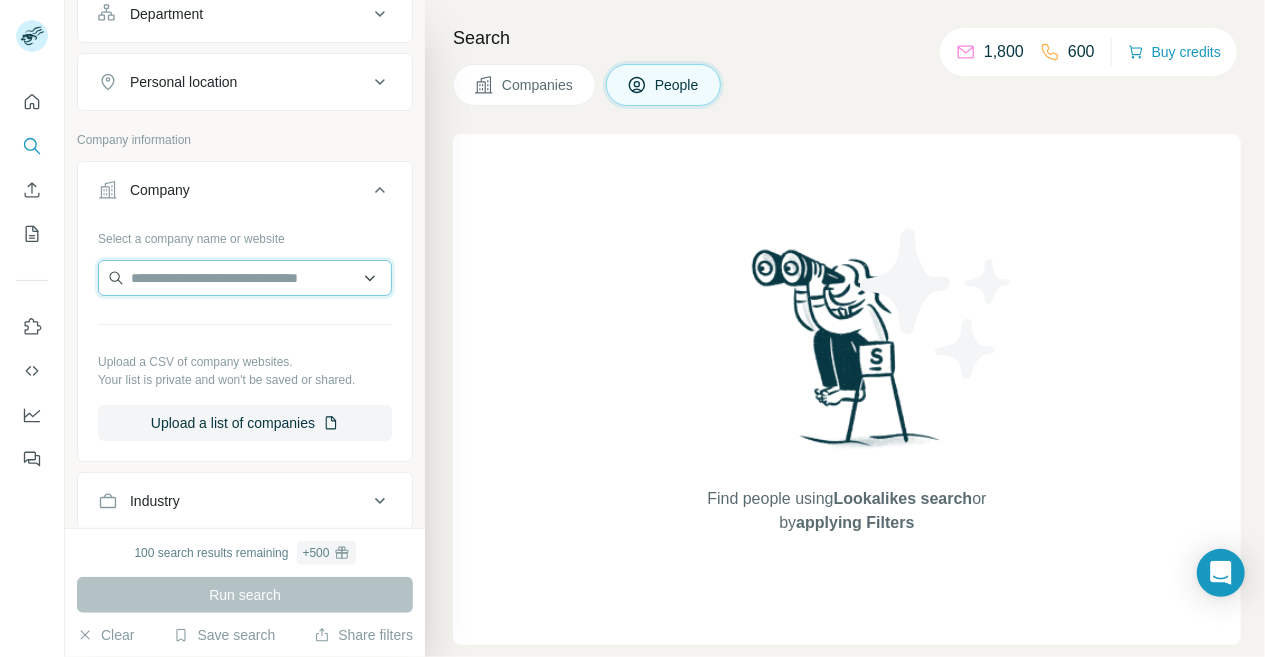 click at bounding box center [245, 278] 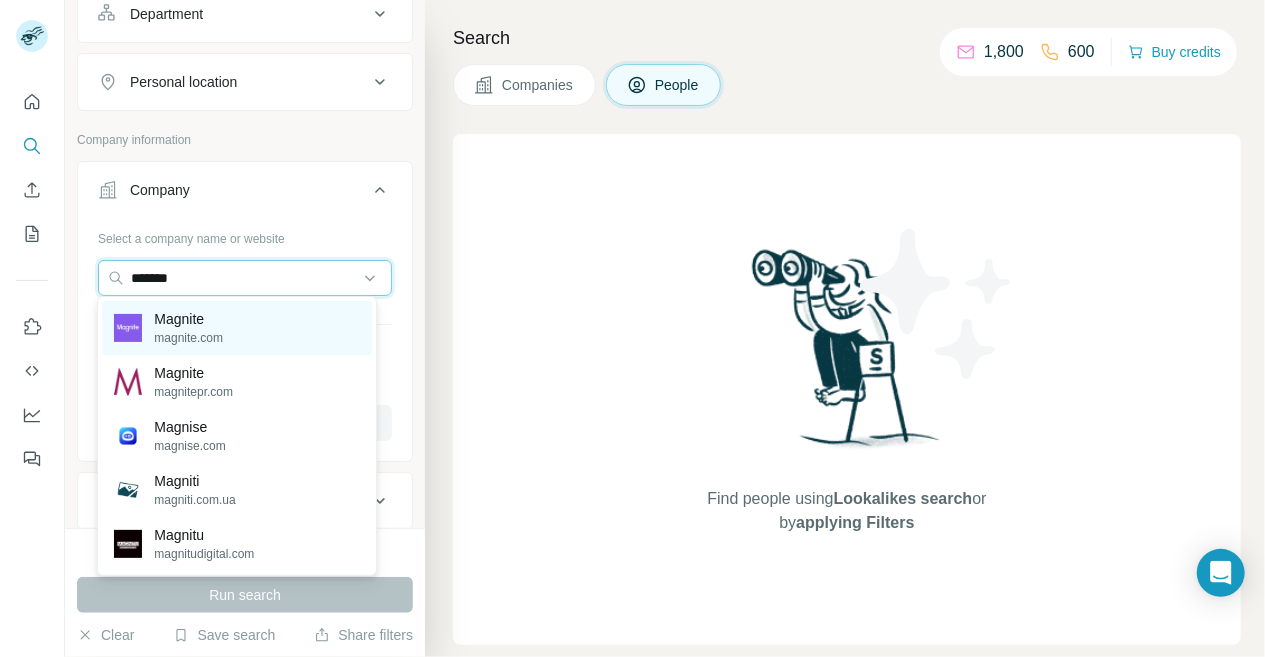 type on "*******" 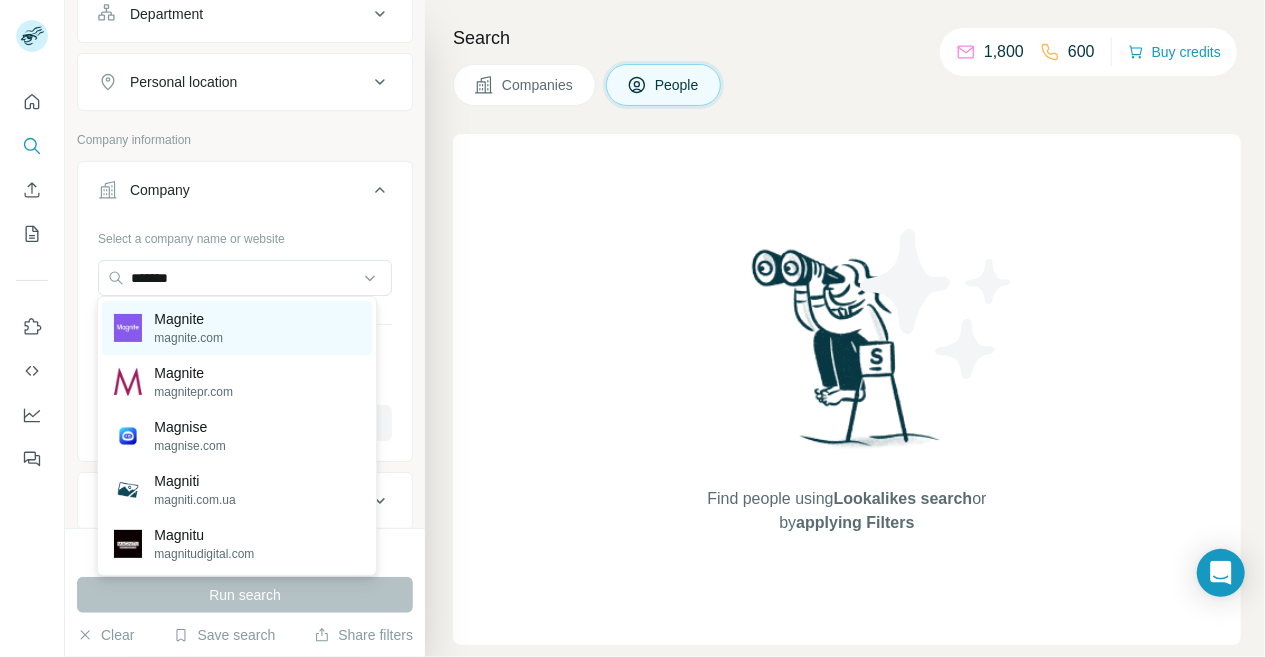 click on "Magnite magnite.com" at bounding box center [236, 328] 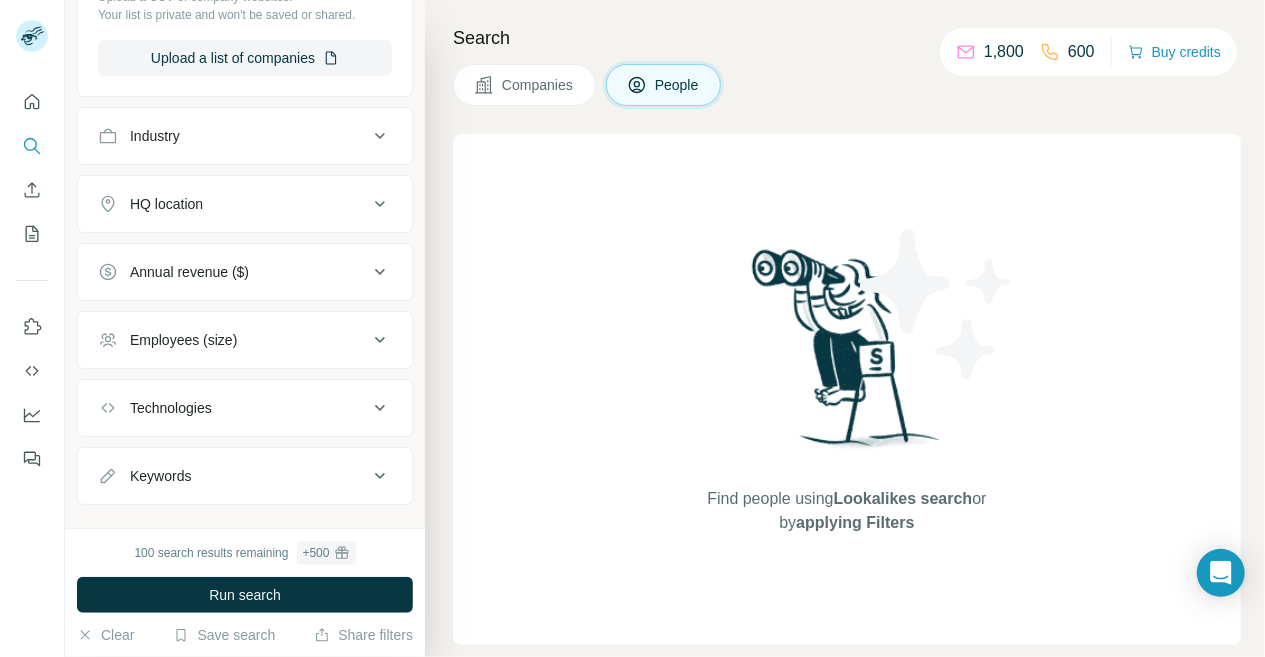 scroll, scrollTop: 770, scrollLeft: 0, axis: vertical 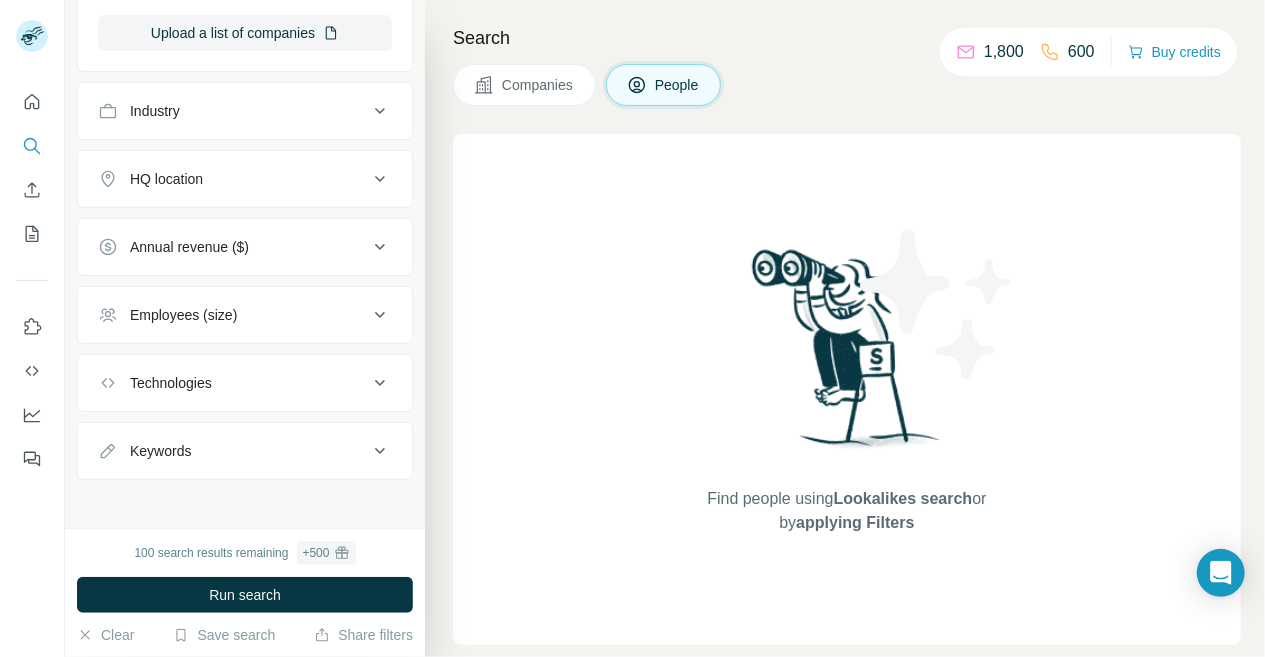 click on "100 search results remaining + 500" at bounding box center [244, 553] 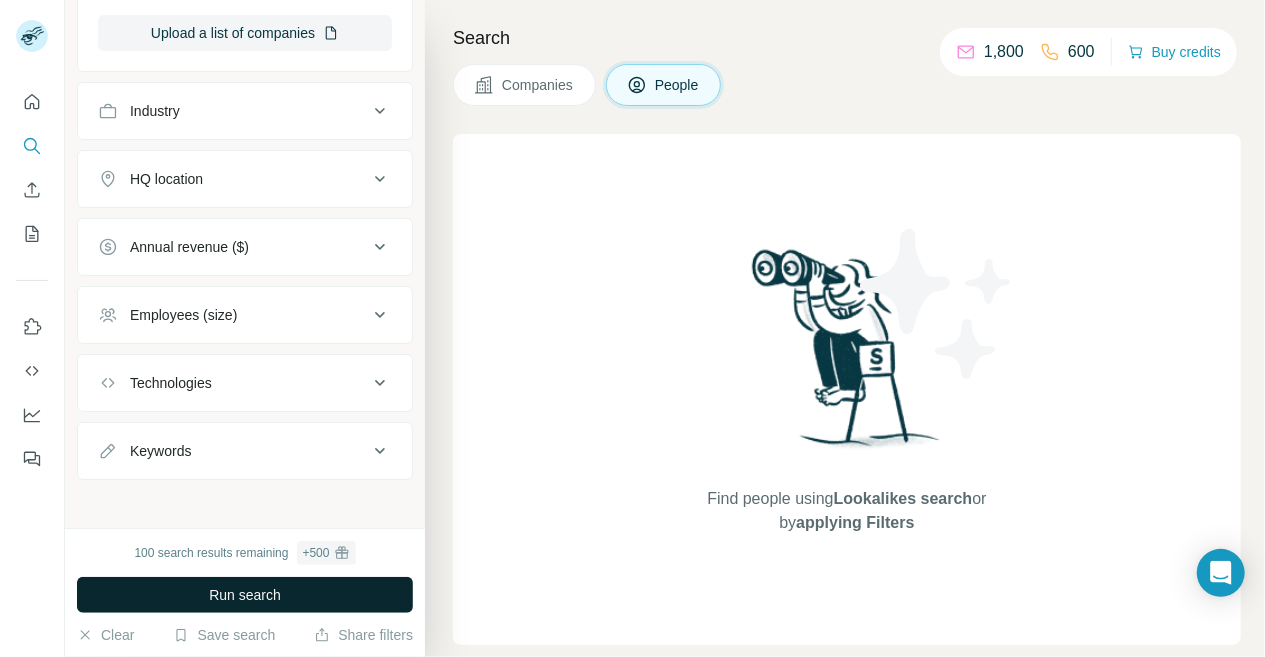 click on "Run search" at bounding box center [245, 595] 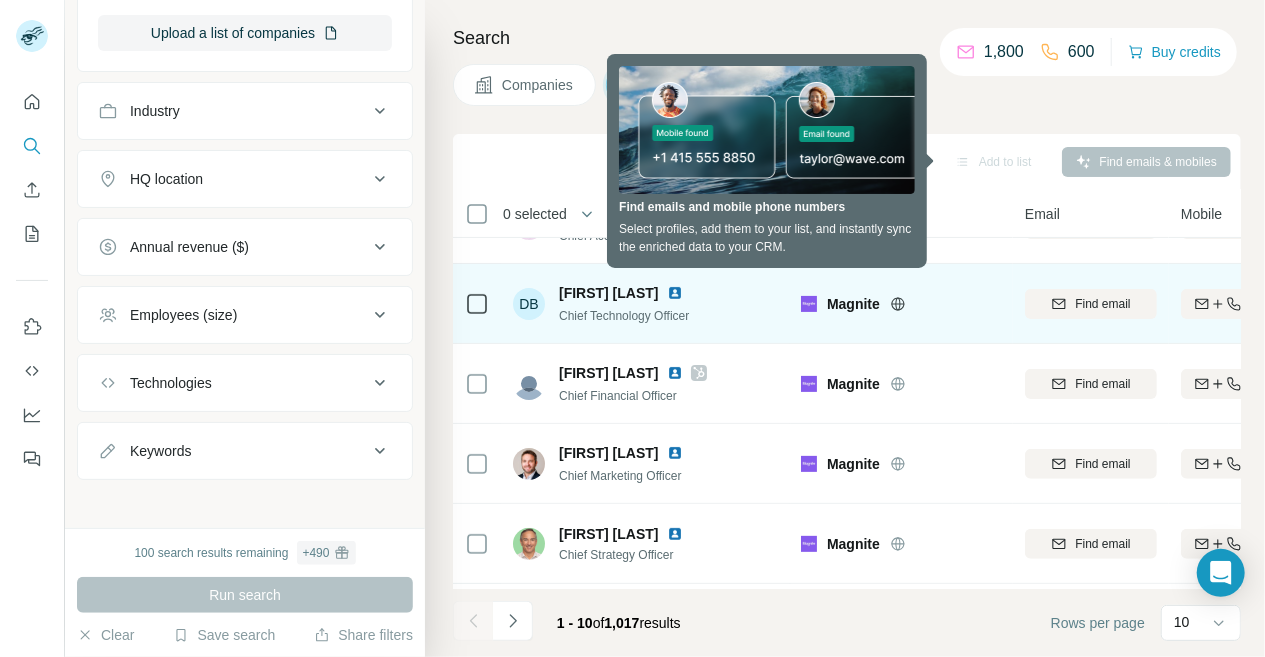 scroll, scrollTop: 212, scrollLeft: 0, axis: vertical 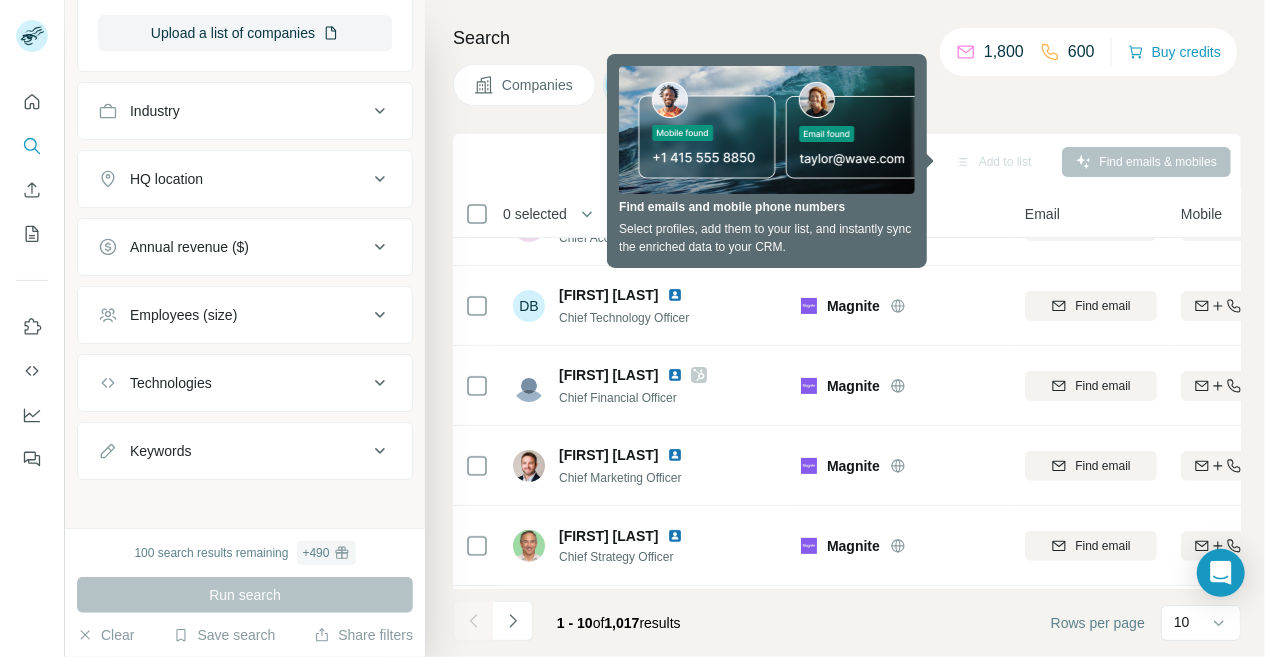 click on "Search Companies People Sync to HubSpot Add to list Find emails & mobiles 0 selected People Company Email Mobile Lists Personal location Seniority Department Landline [FIRST] [LAST] Chief Legal Officer Magnite Find email Find both Not in a list [COUNTRY] C-Level Management, Legal Find email first [FIRST] [LAST] Chief Product Officer Magnite Find email Find both Not in a list [COUNTRY] C-Level Product, Management Find email first [FIRST] [LAST] Chief Accounting Officer Magnite Find email Find both Not in a list [COUNTRY] C-Level Management, Accounting and Finance Find email first DB [FIRST] [LAST] Chief Technology Officer Magnite Find email Find both Not in a list [COUNTRY] C-Level R&D, Management Find email first [FIRST] [LAST] Chief Financial Officer Magnite Find email Find both Not in a list [COUNTRY] C-Level Management, Accounting and Finance Find email first [FIRST] [LAST] Chief Marketing Officer Magnite Find email Find both Not in a list" at bounding box center (845, 328) 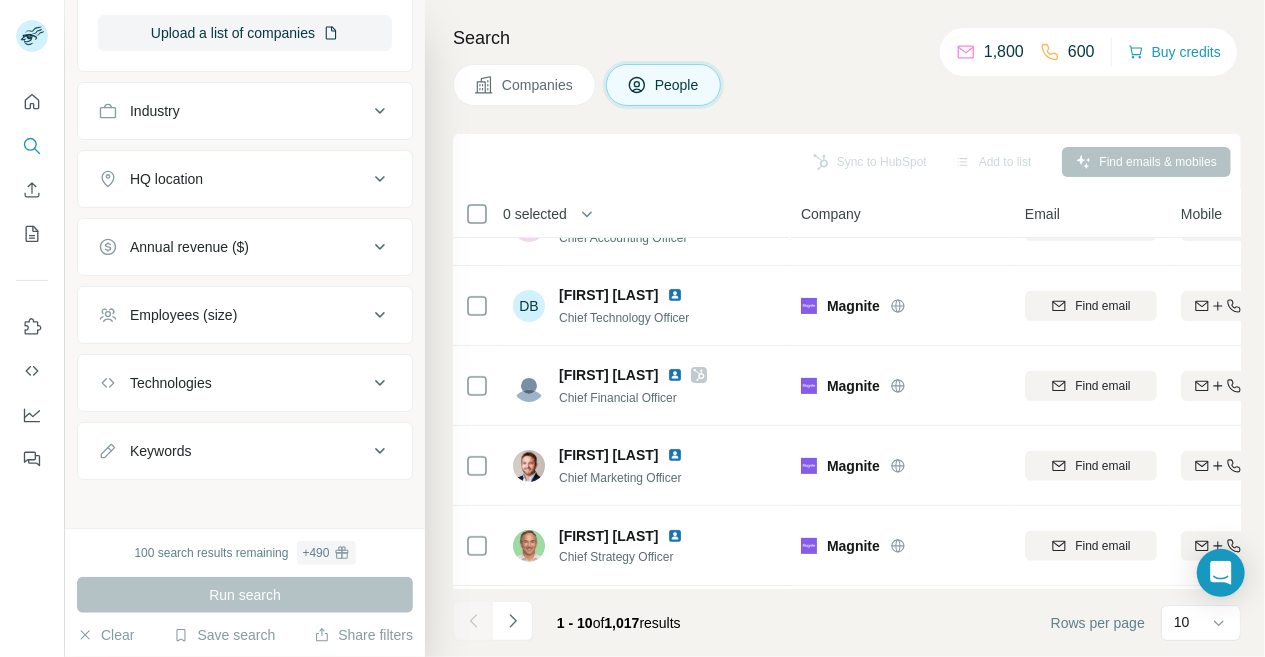 click on "Sync to HubSpot Add to list Find emails & mobiles" at bounding box center (847, 161) 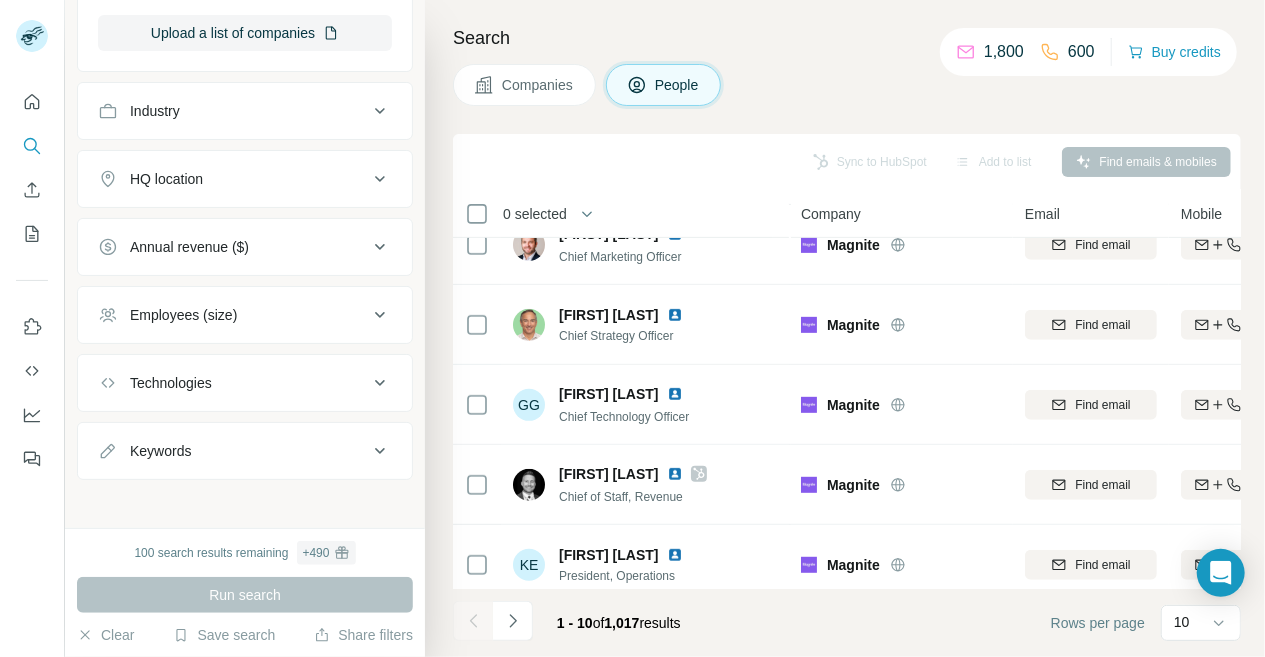 scroll, scrollTop: 458, scrollLeft: 0, axis: vertical 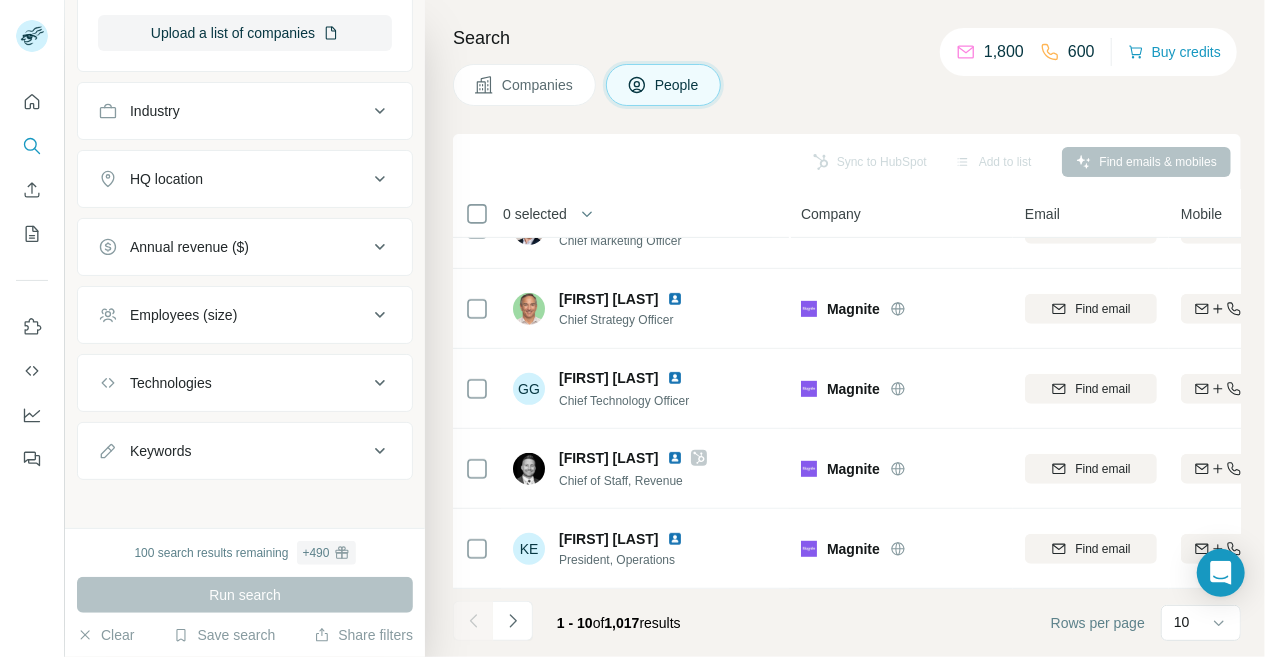 click on "Keywords" at bounding box center [245, 451] 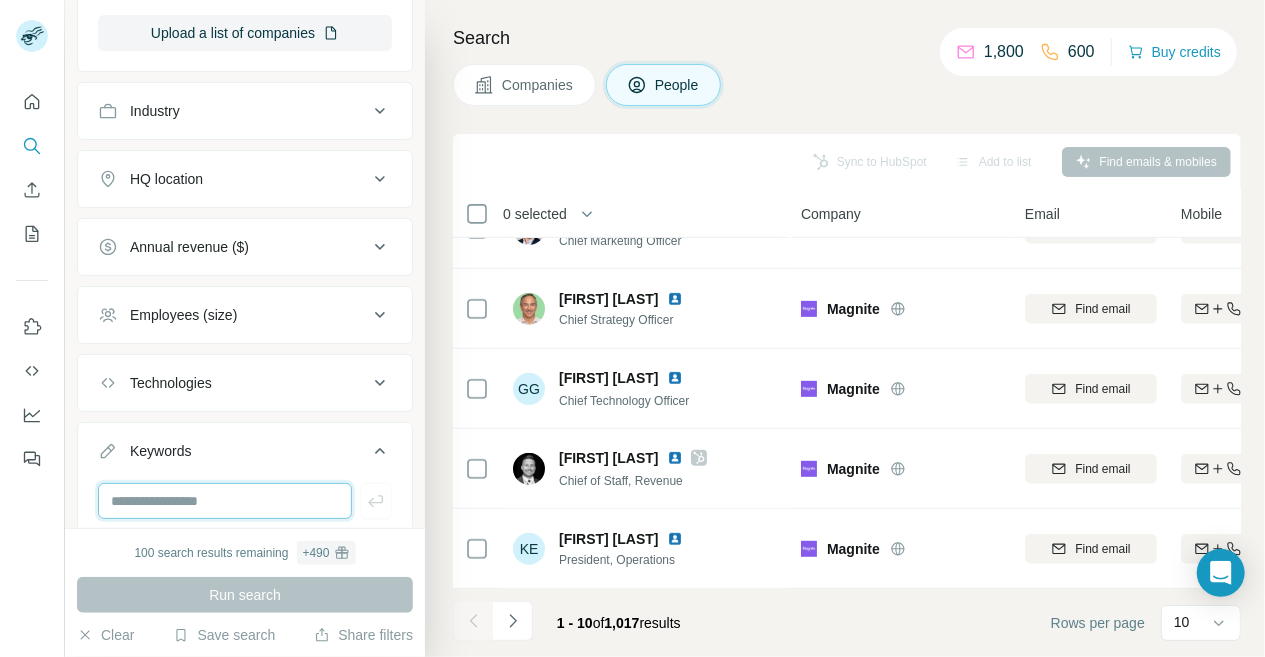 click at bounding box center (225, 501) 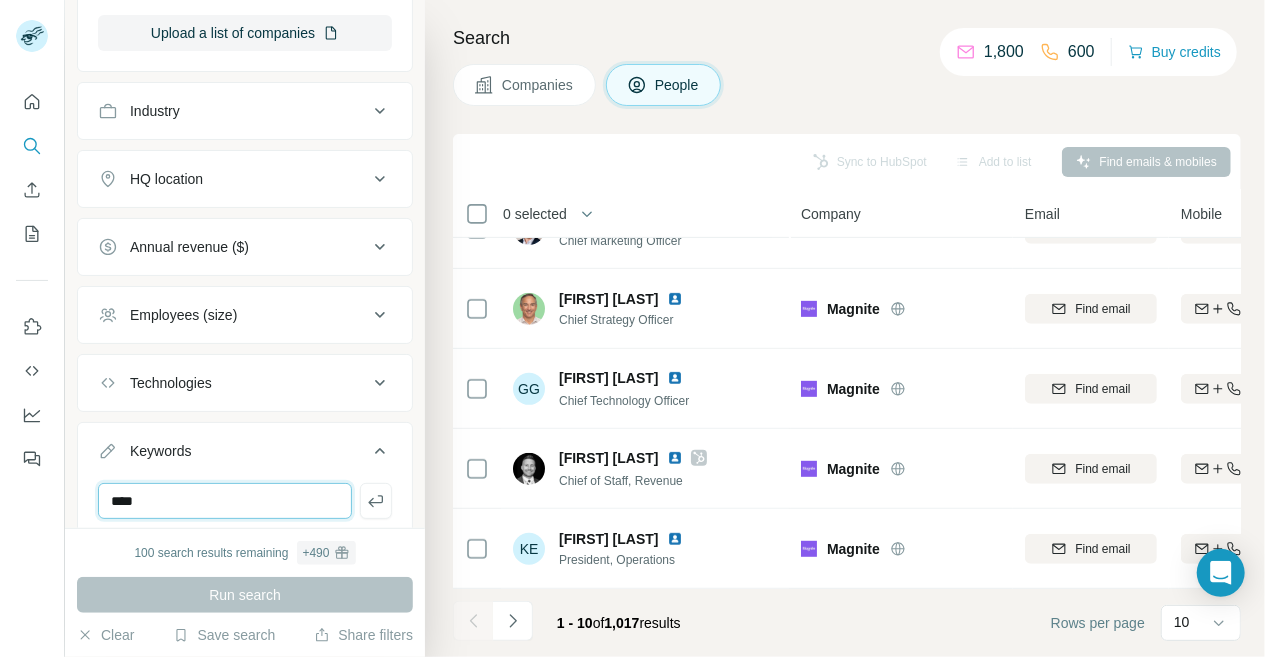 type on "****" 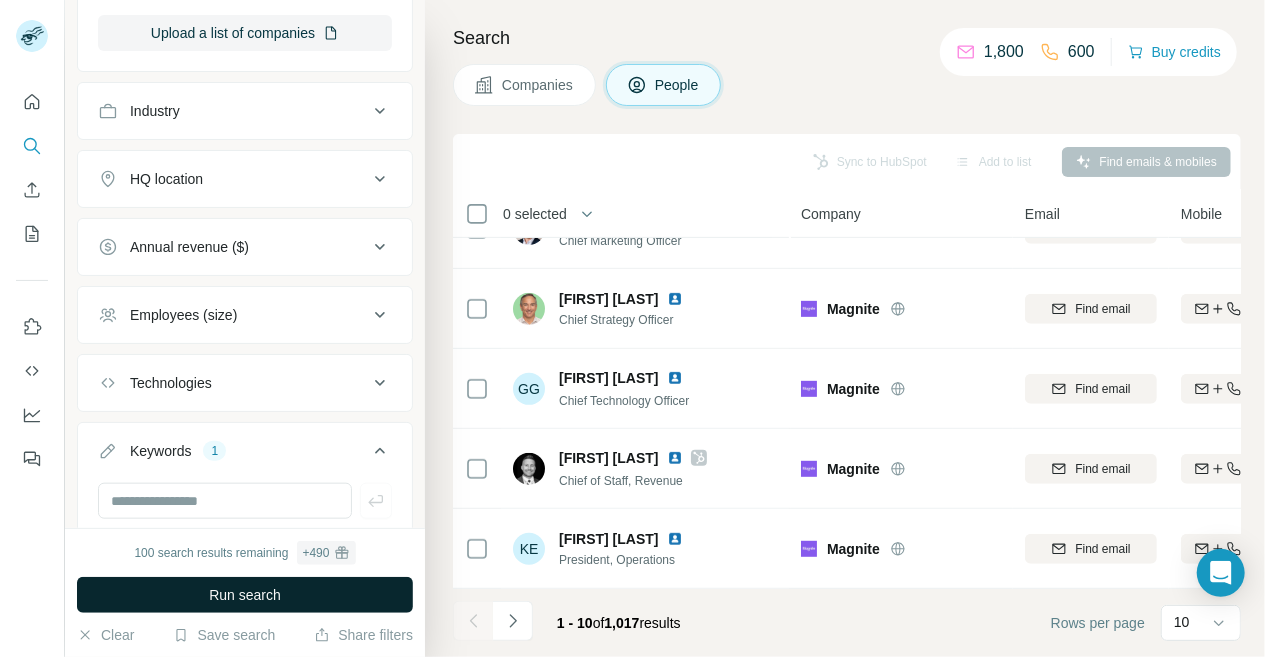 click on "Run search" at bounding box center (245, 595) 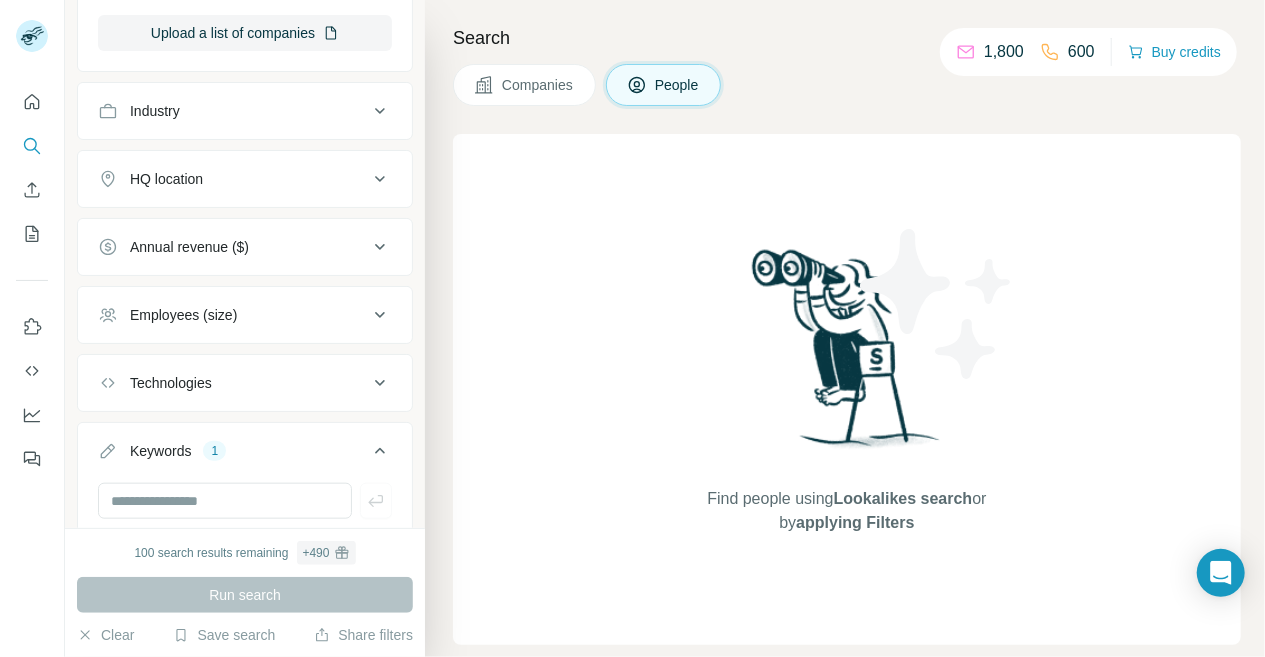 click on "1" at bounding box center (214, 451) 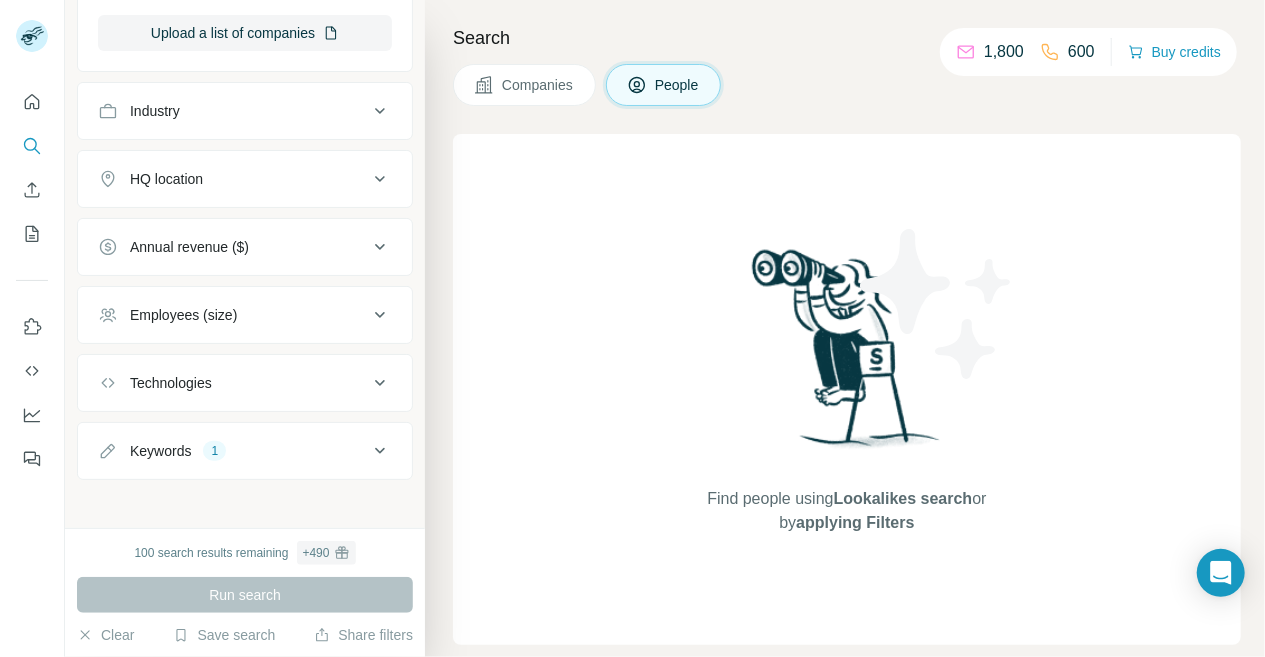 click on "Keywords 1" at bounding box center (245, 451) 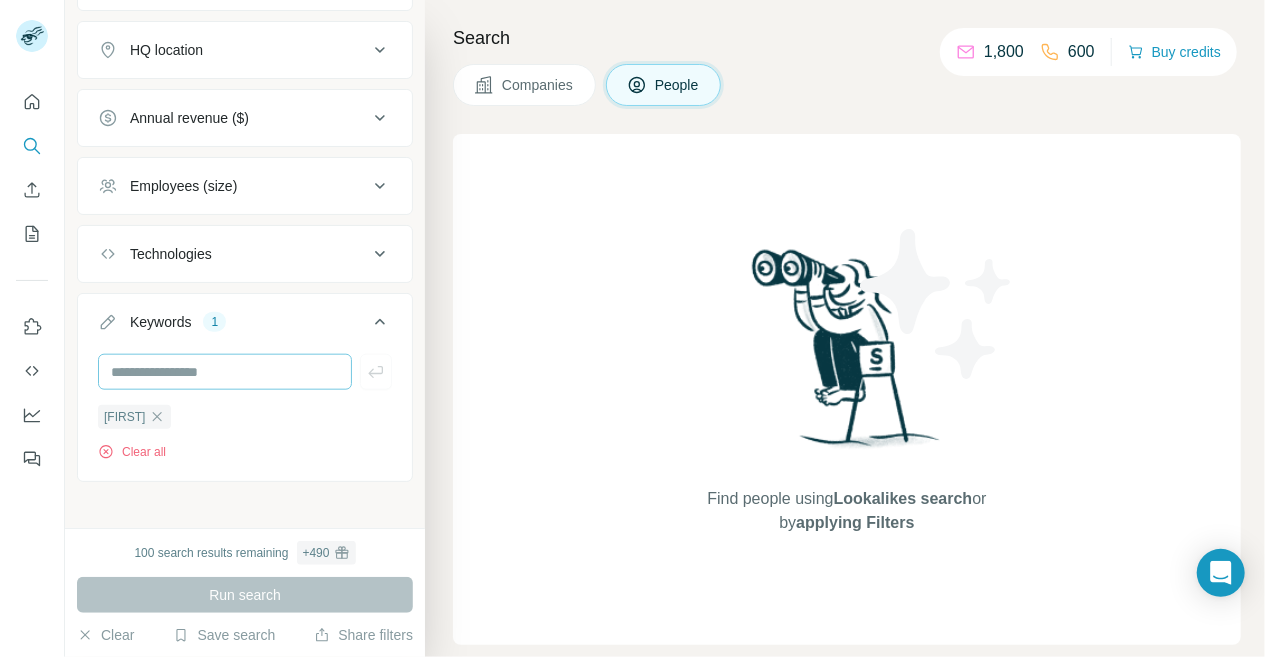 scroll, scrollTop: 901, scrollLeft: 0, axis: vertical 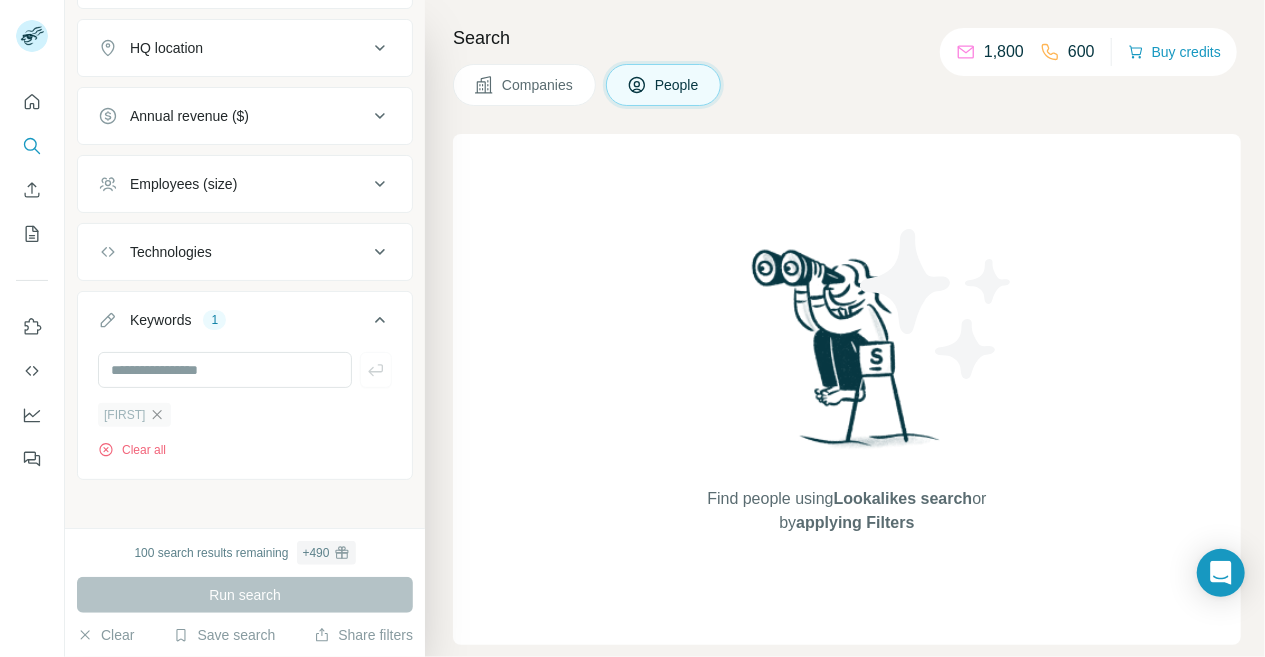 click 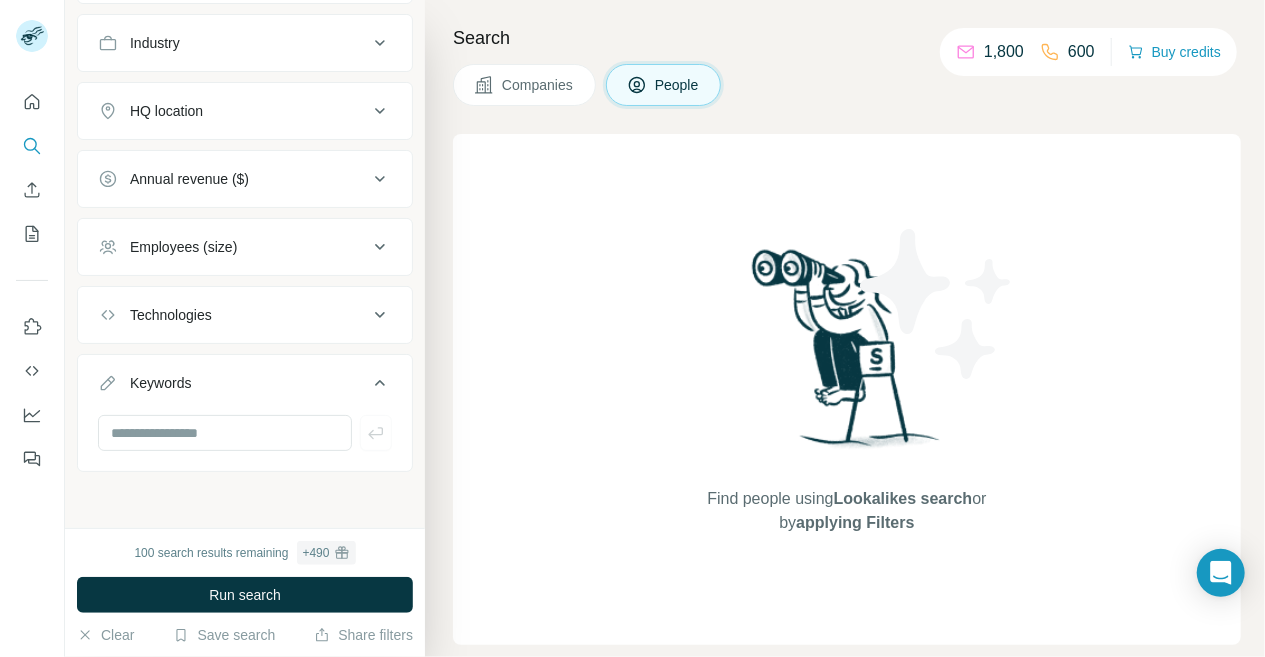 scroll, scrollTop: 830, scrollLeft: 0, axis: vertical 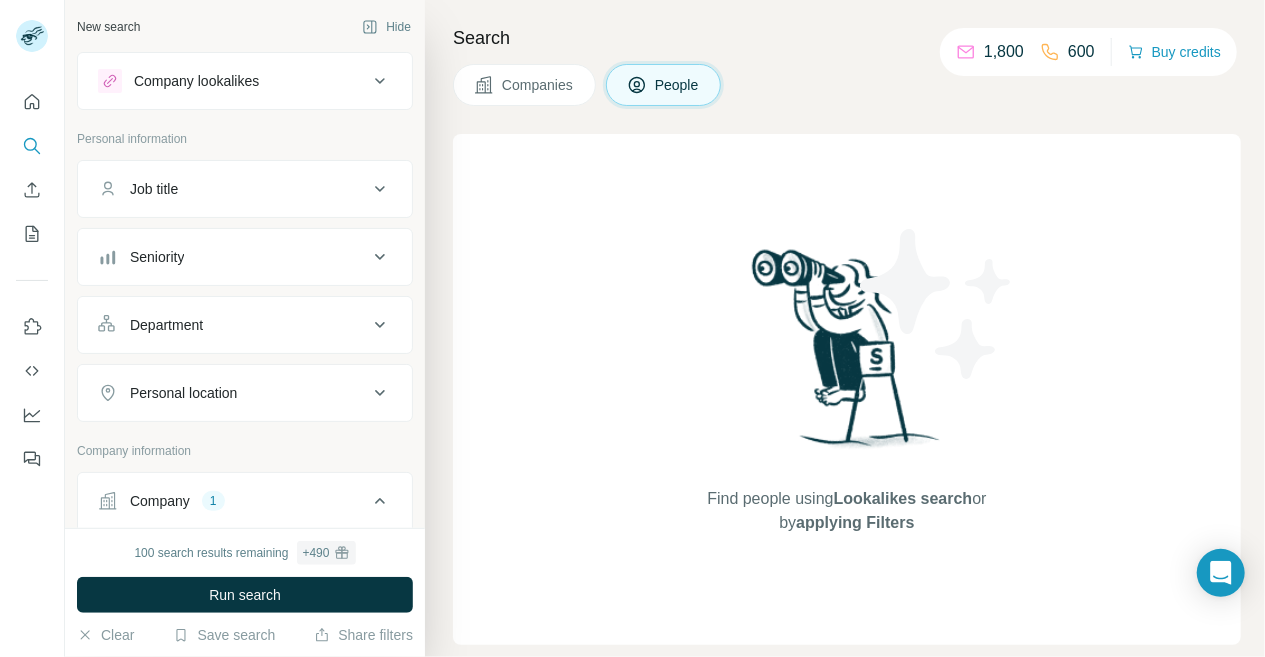 click on "New search" at bounding box center (108, 27) 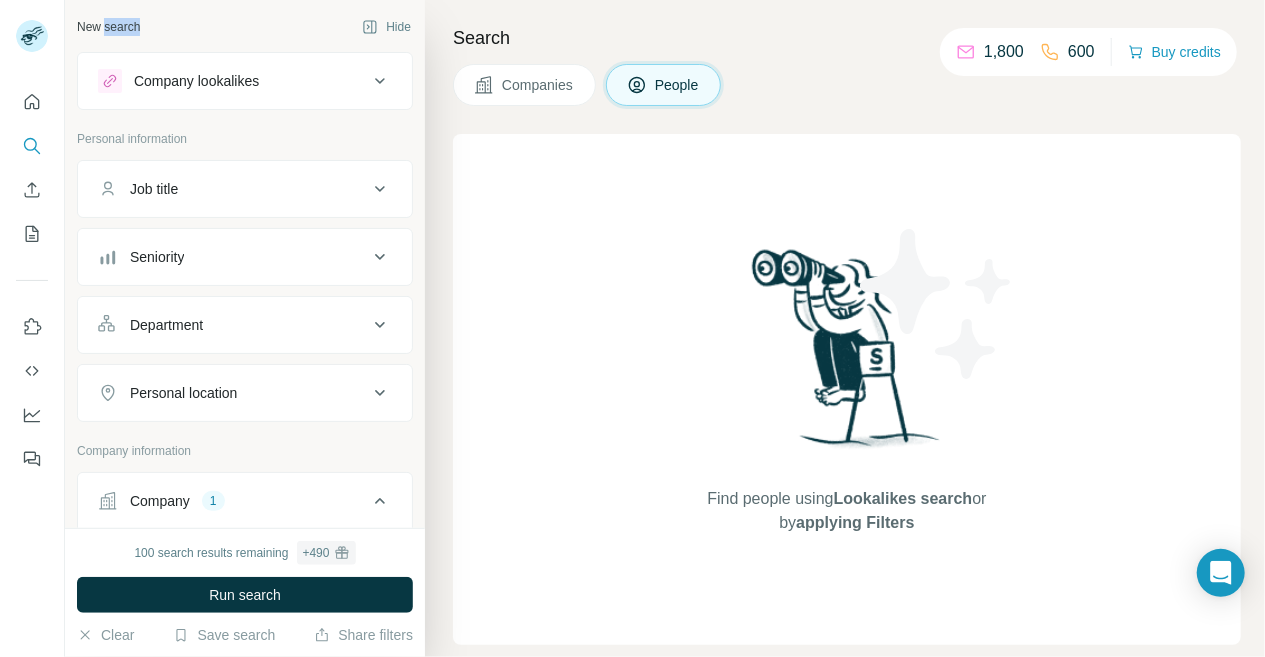 click on "New search" at bounding box center [108, 27] 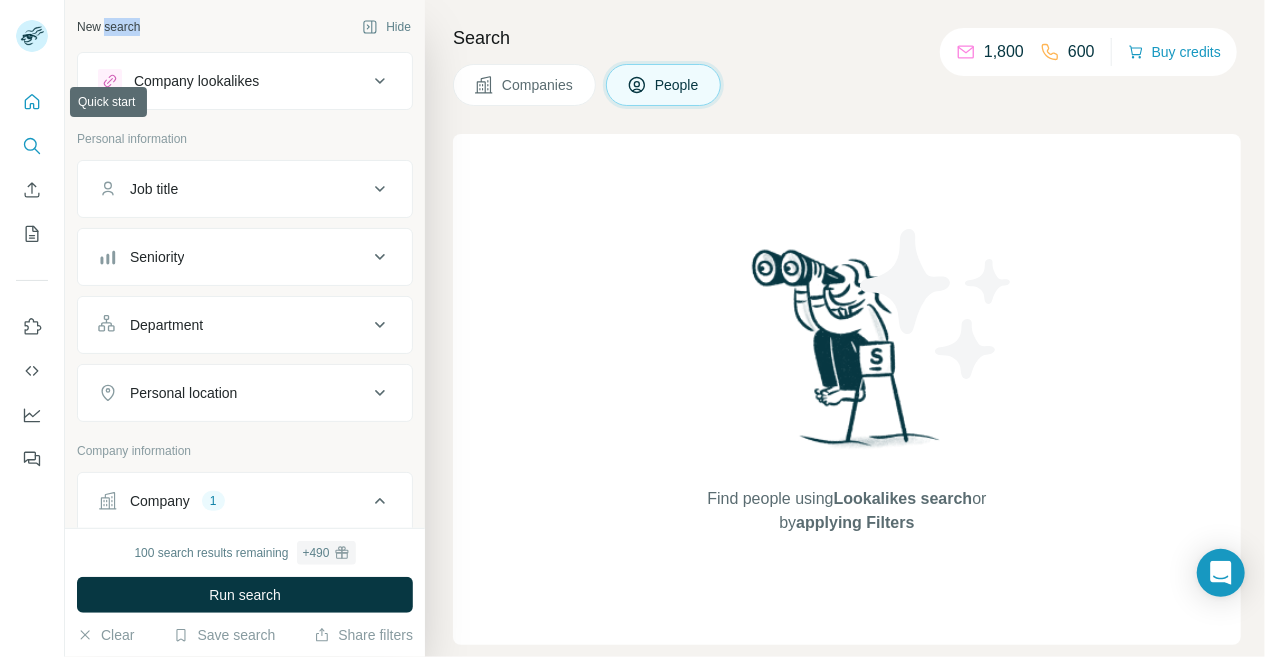 click 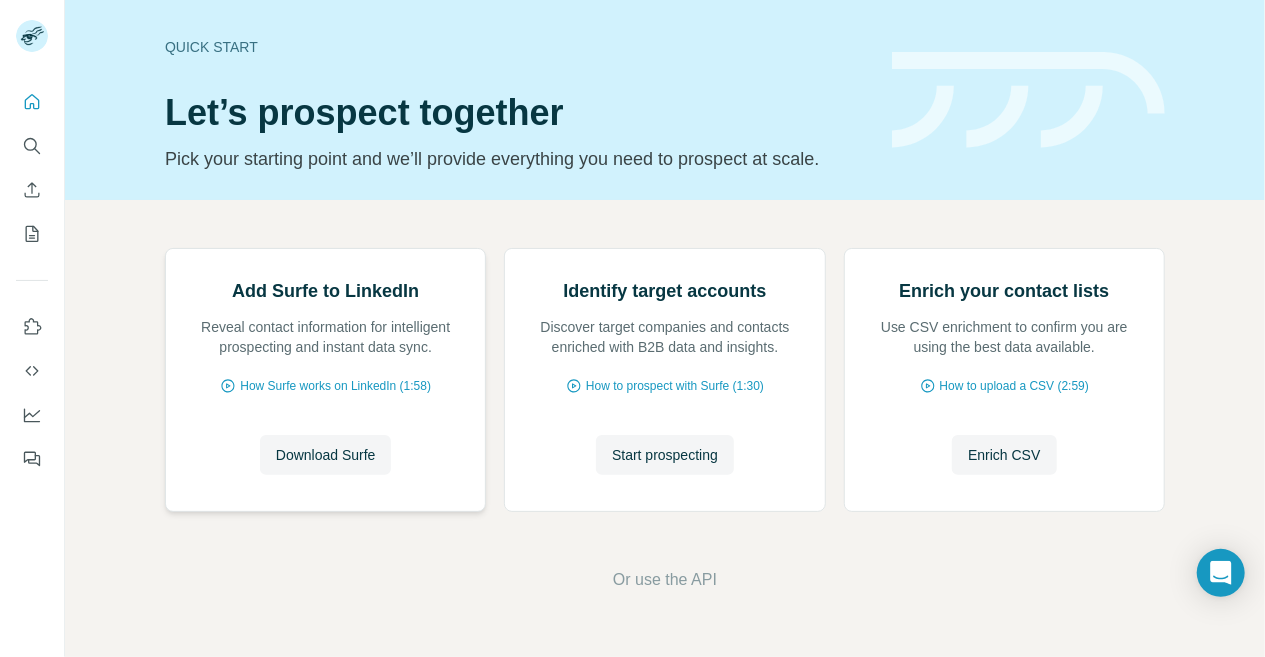 scroll, scrollTop: 143, scrollLeft: 0, axis: vertical 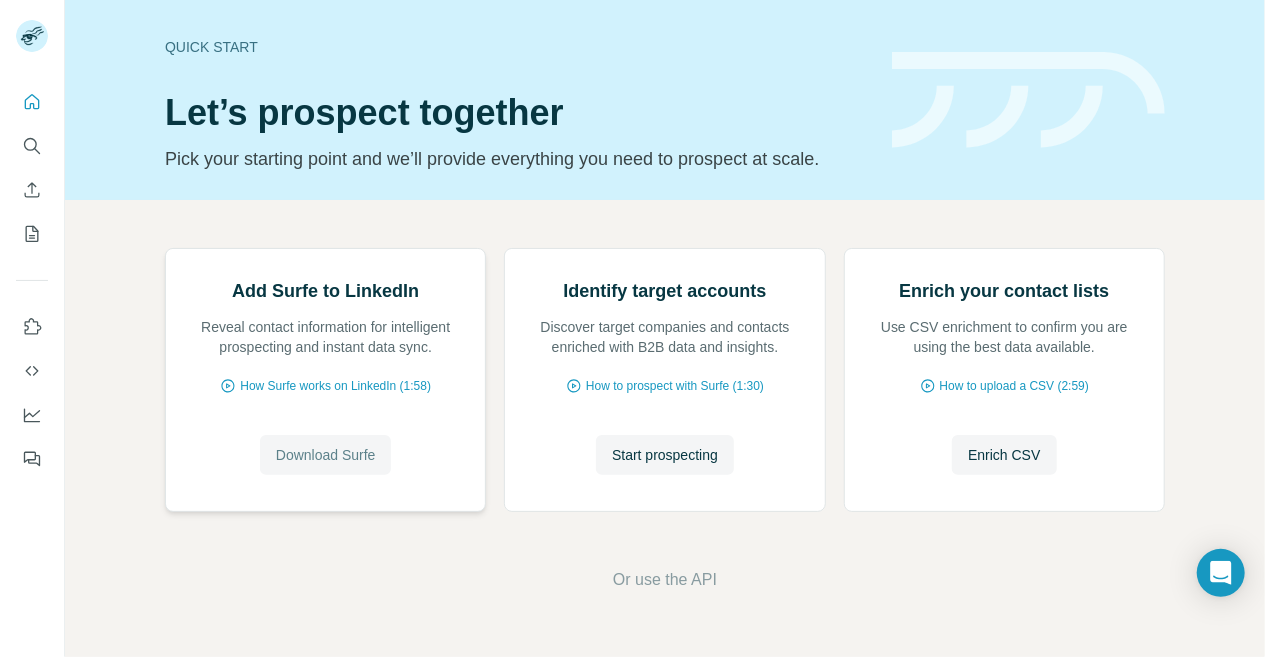click on "Download Surfe" at bounding box center [326, 455] 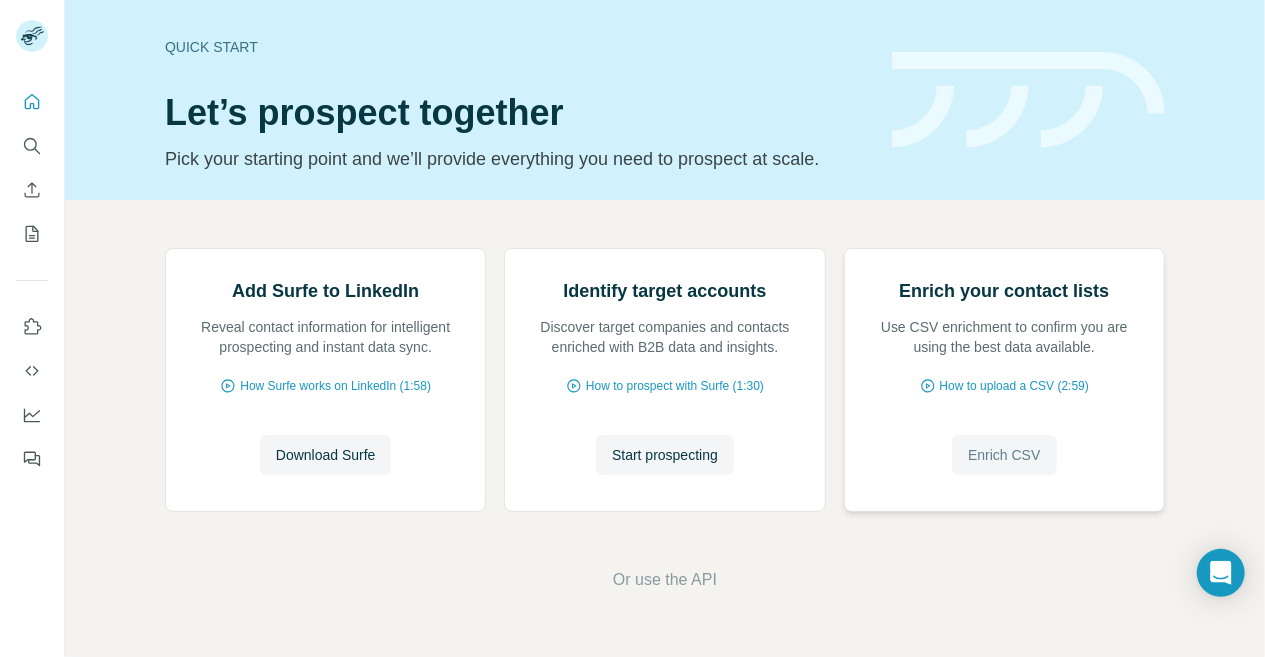 click on "Enrich CSV" at bounding box center [1004, 455] 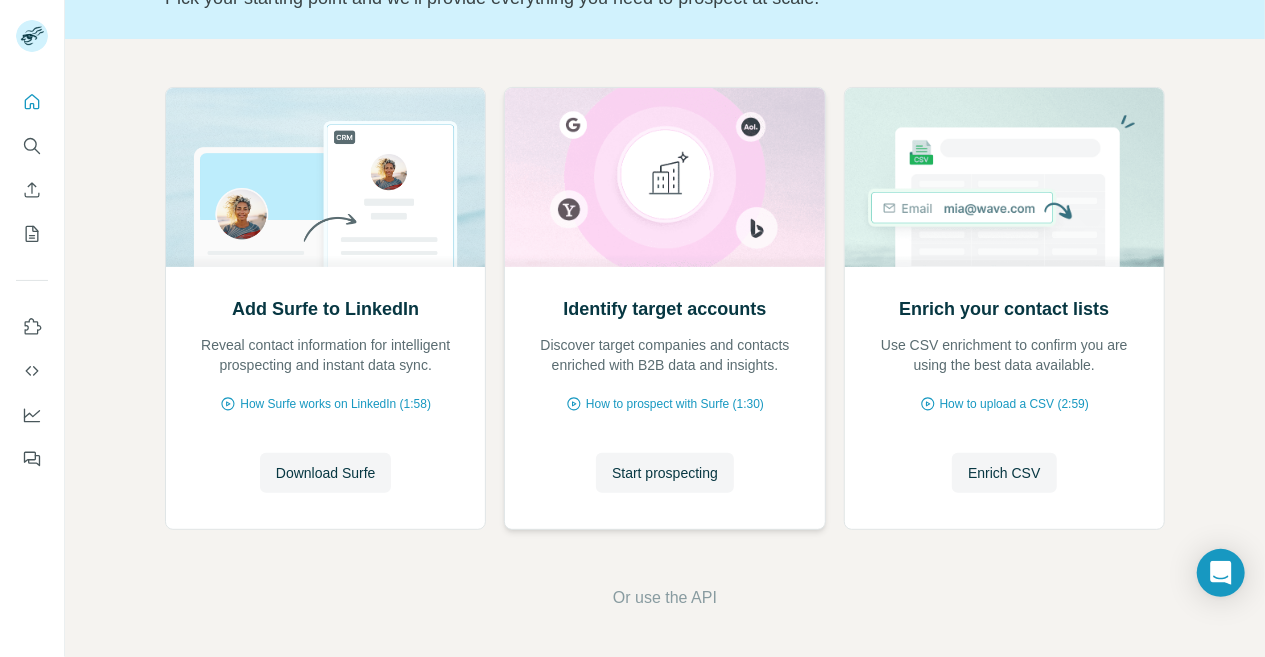scroll, scrollTop: 61, scrollLeft: 0, axis: vertical 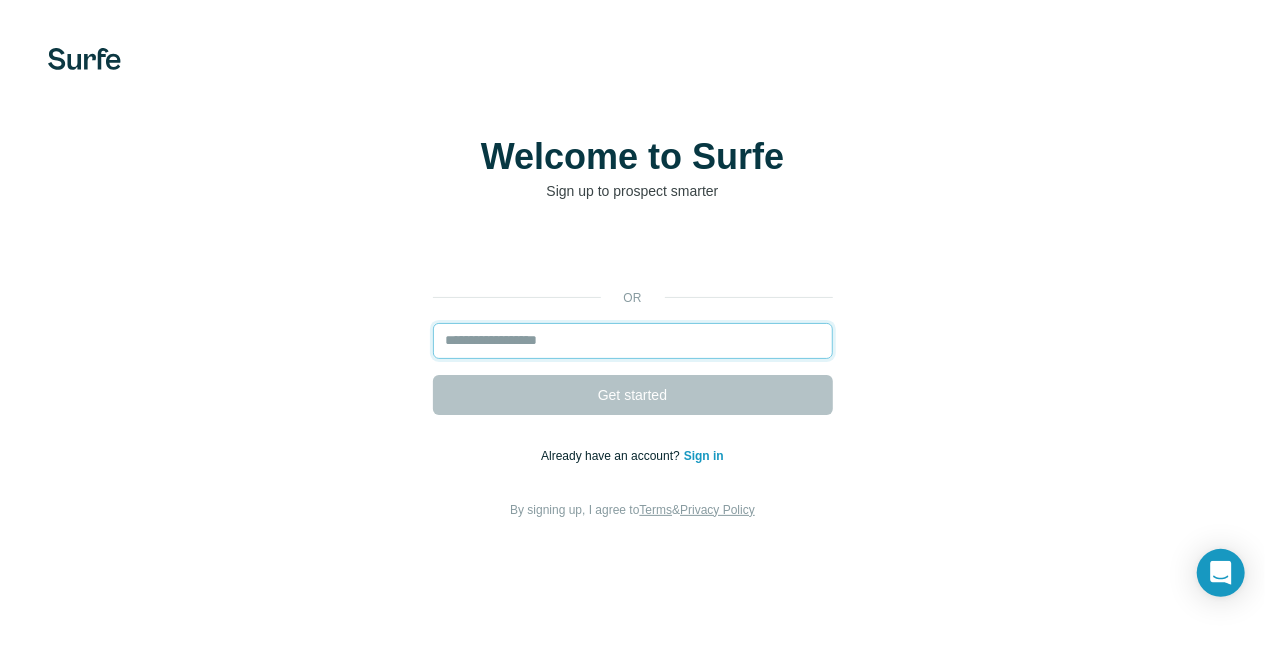 click at bounding box center (633, 341) 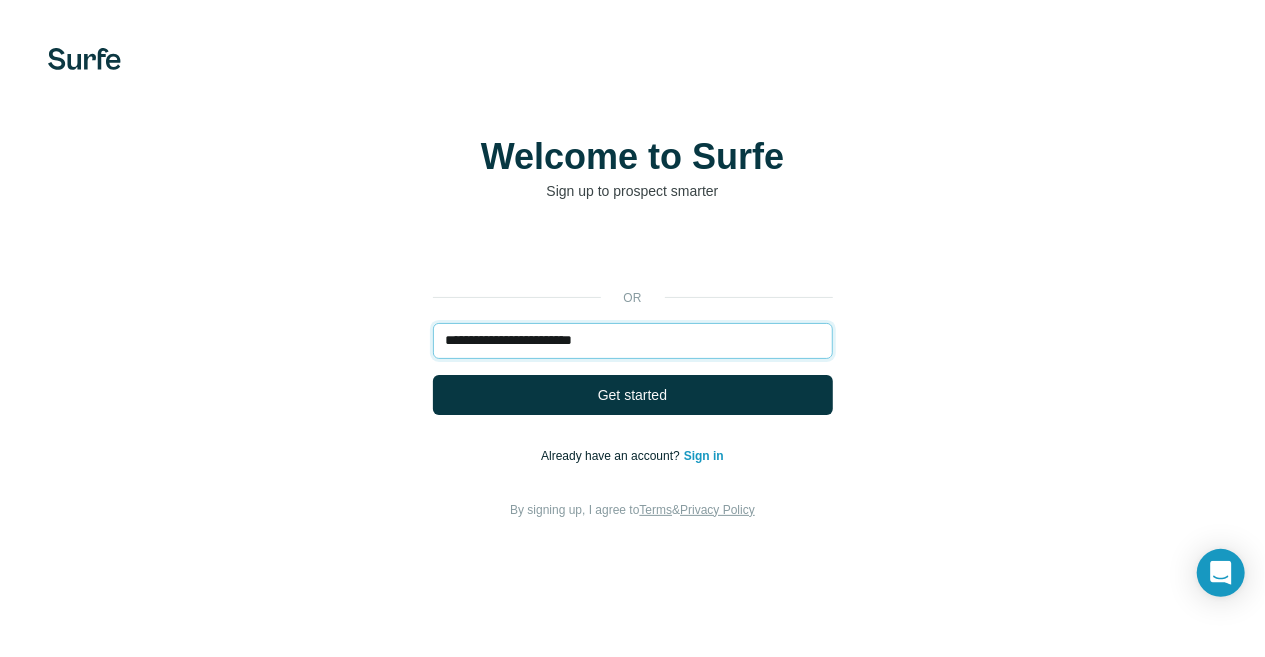 type on "**********" 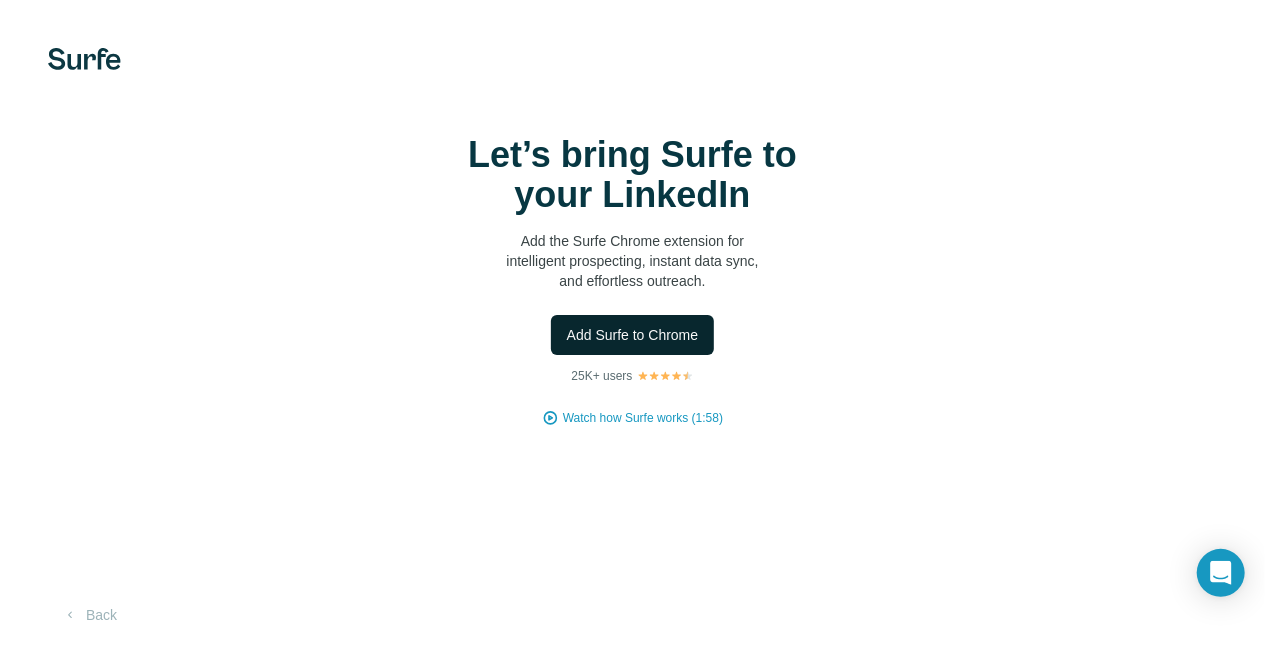 click on "Add Surfe to Chrome" at bounding box center [633, 335] 